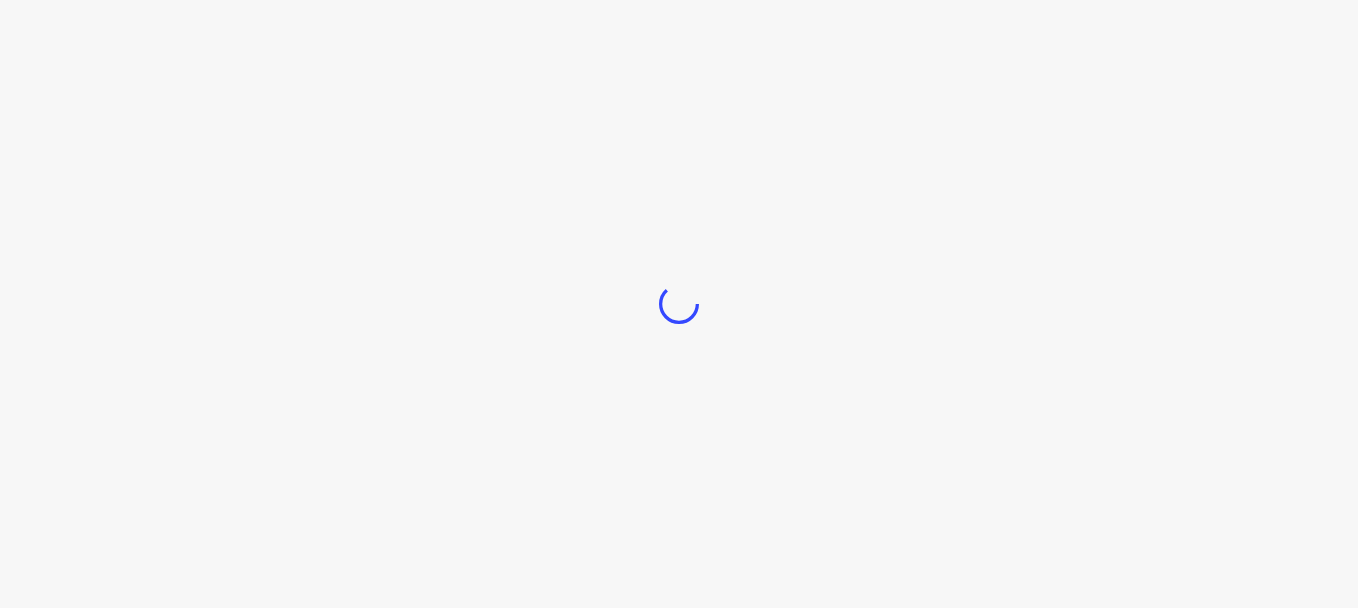 scroll, scrollTop: 0, scrollLeft: 0, axis: both 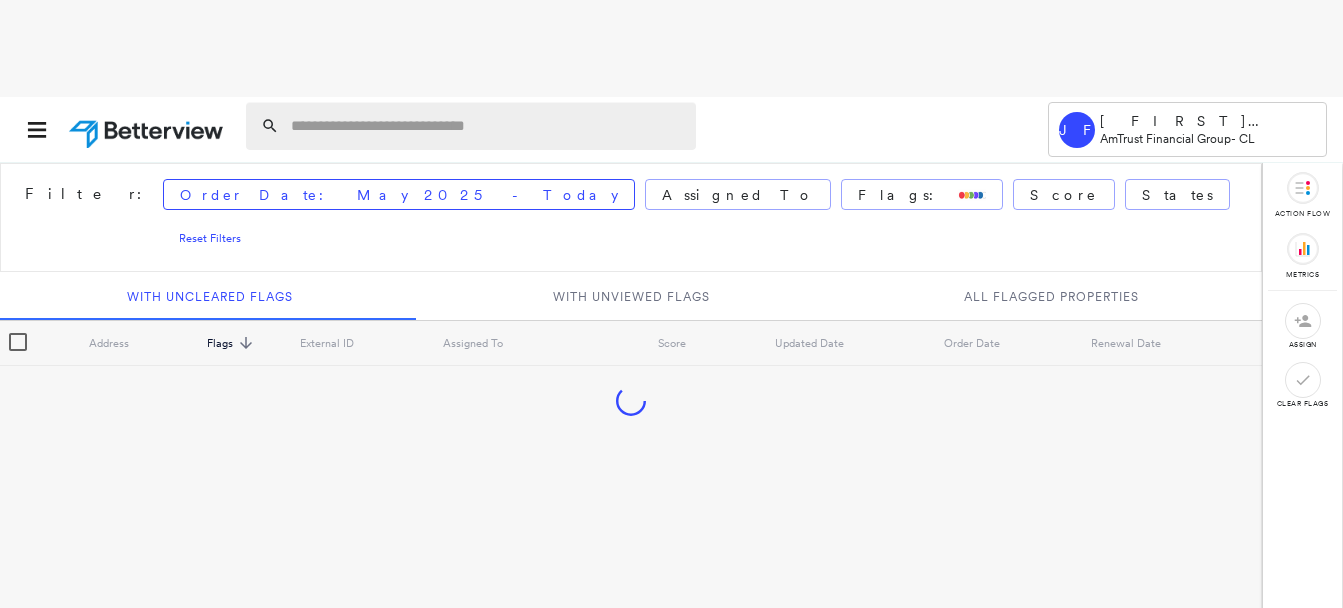 click at bounding box center (487, 126) 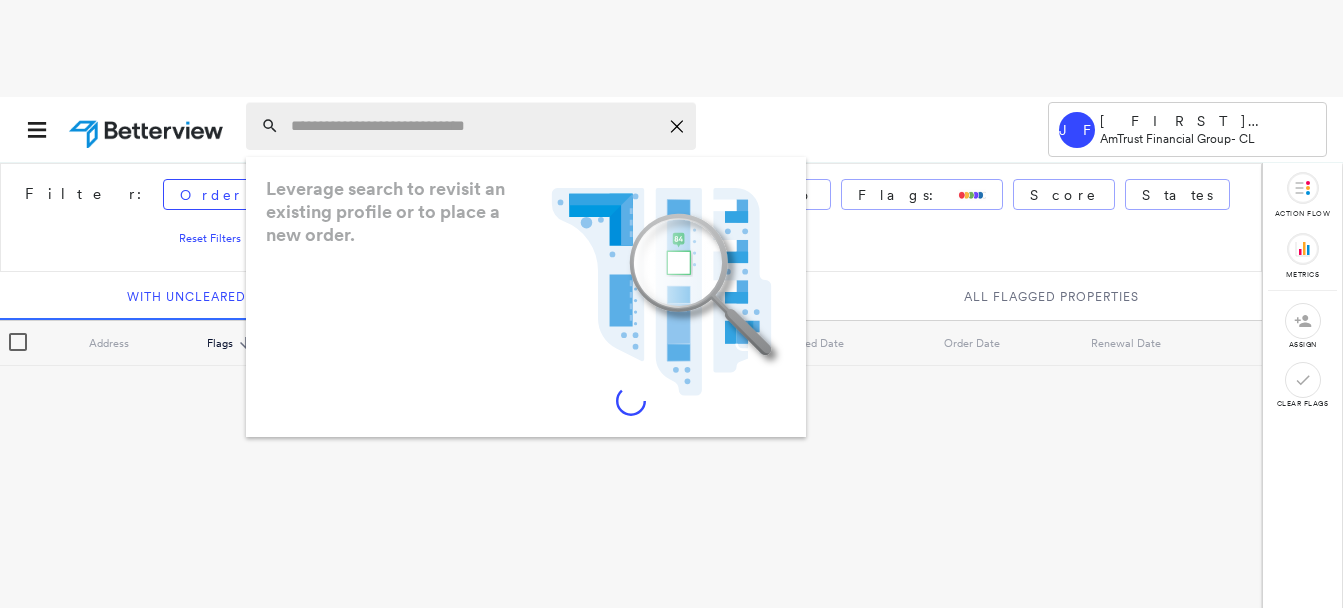 paste on "**********" 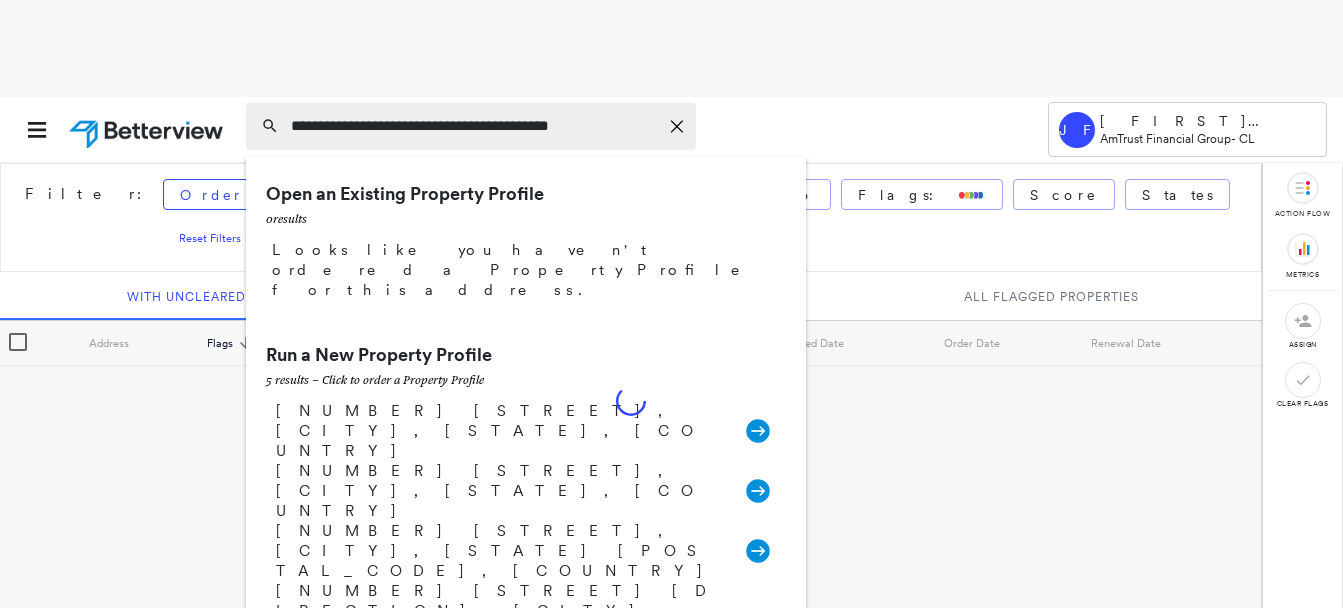 type on "**********" 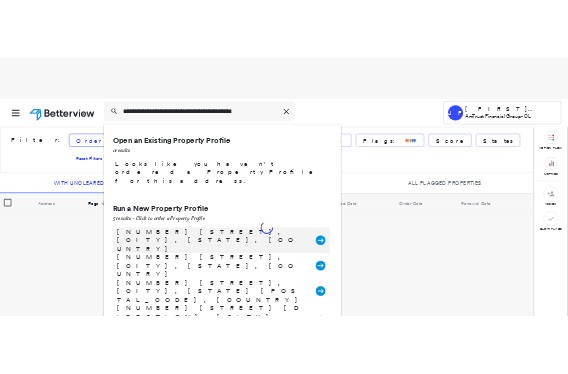 scroll, scrollTop: 99, scrollLeft: 0, axis: vertical 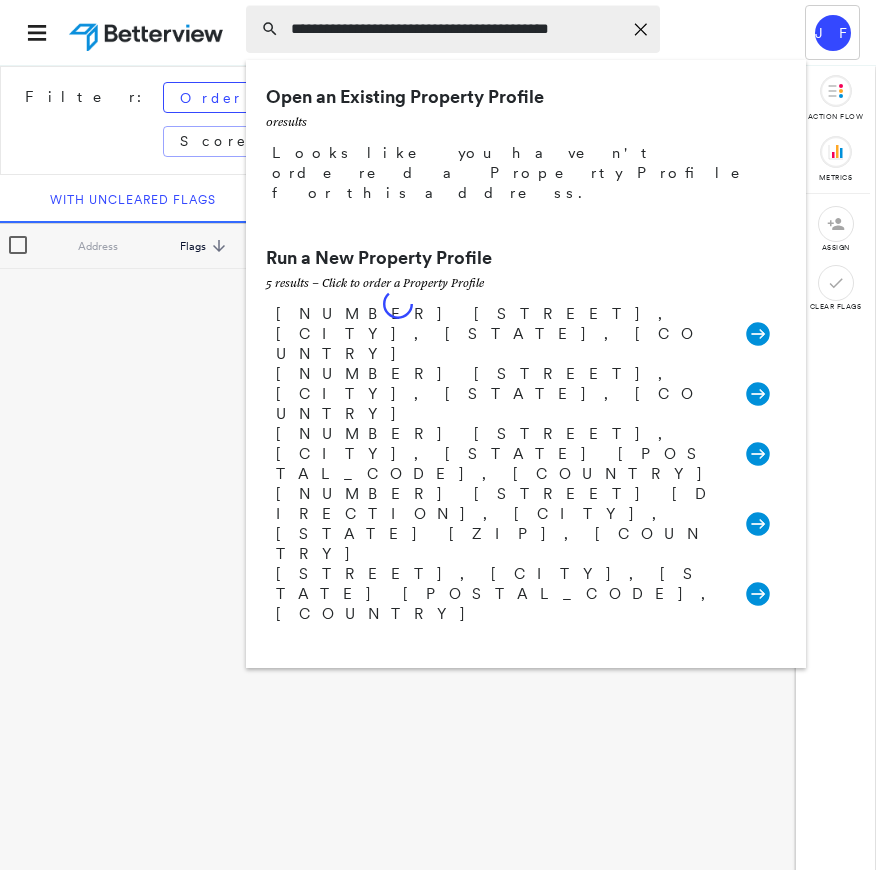 click on "**********" at bounding box center (456, 29) 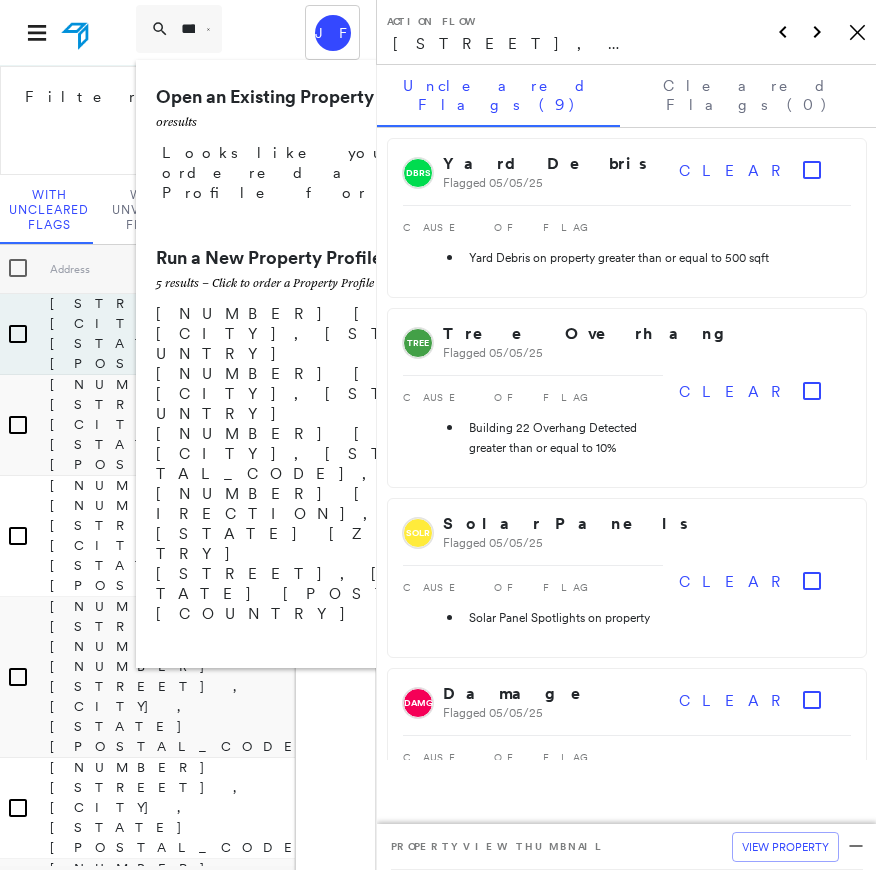 scroll, scrollTop: 600, scrollLeft: 0, axis: vertical 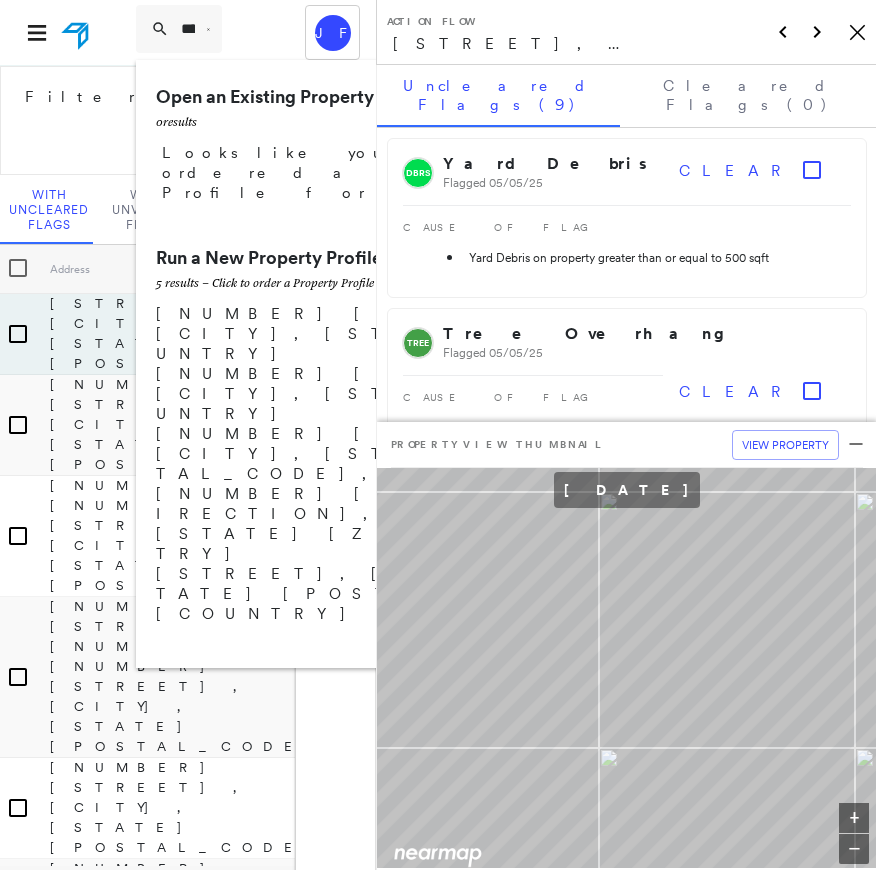 click on "**********" at bounding box center (188, 32) 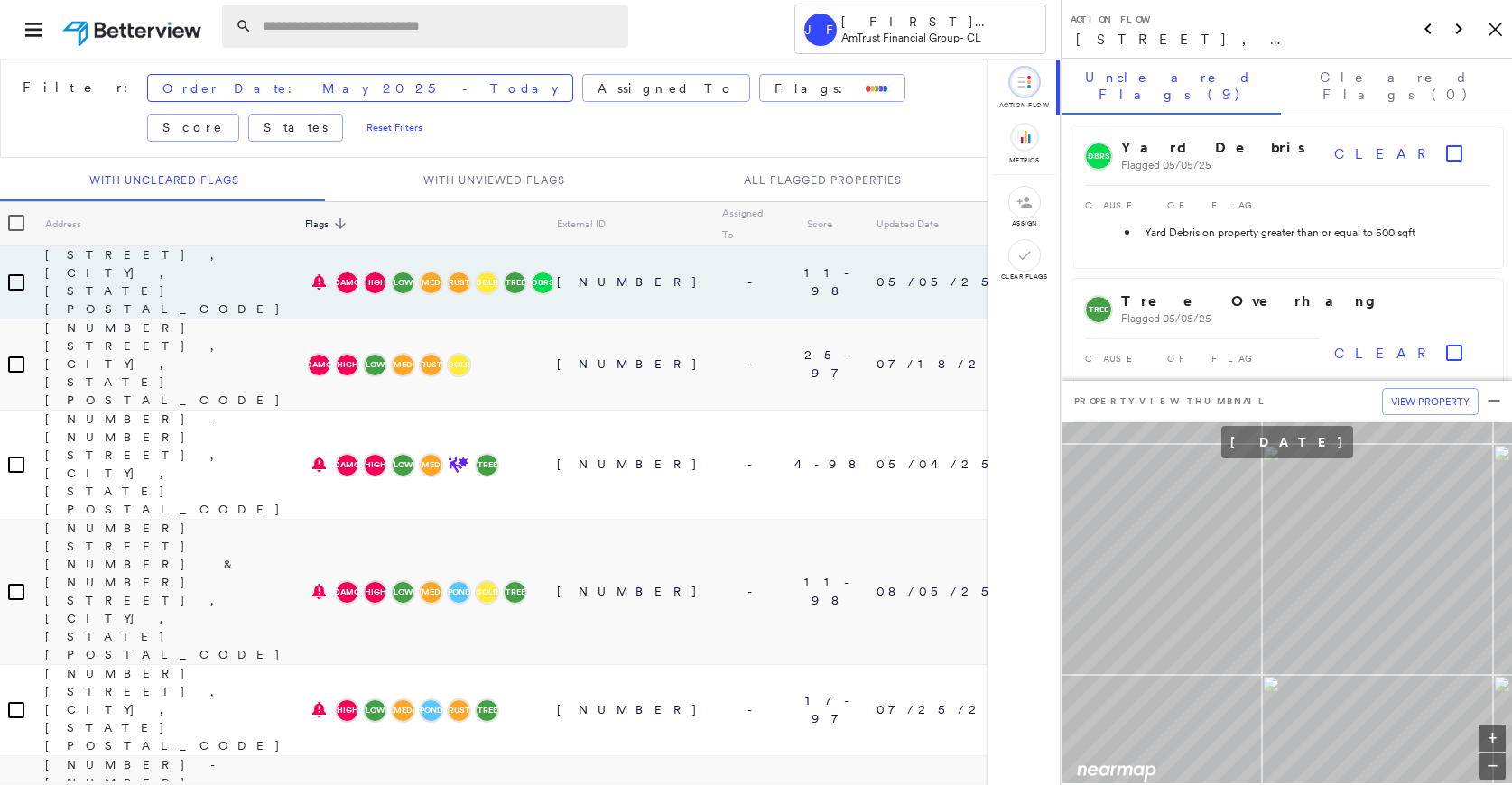 click at bounding box center (440, 26) 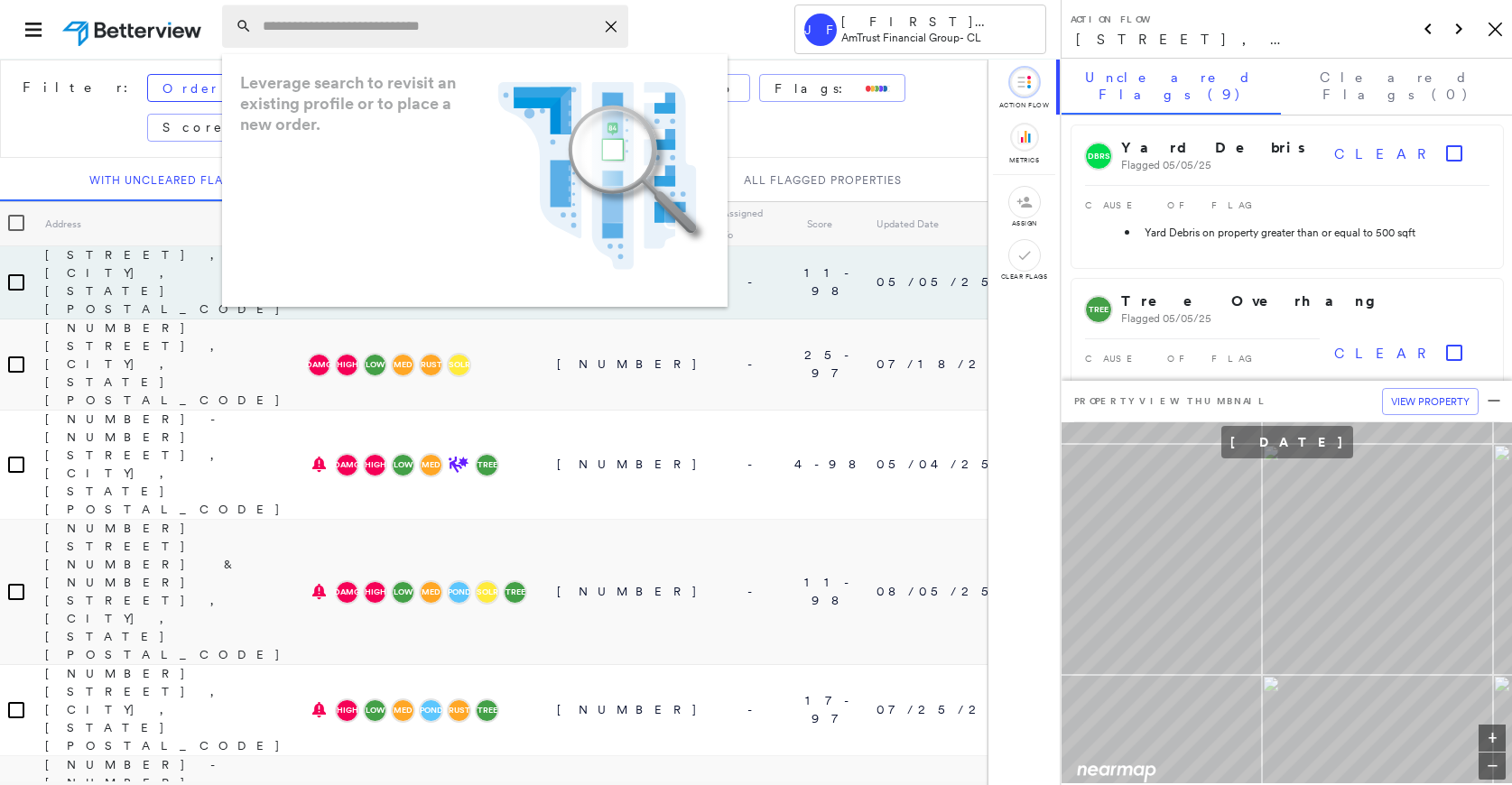paste on "**********" 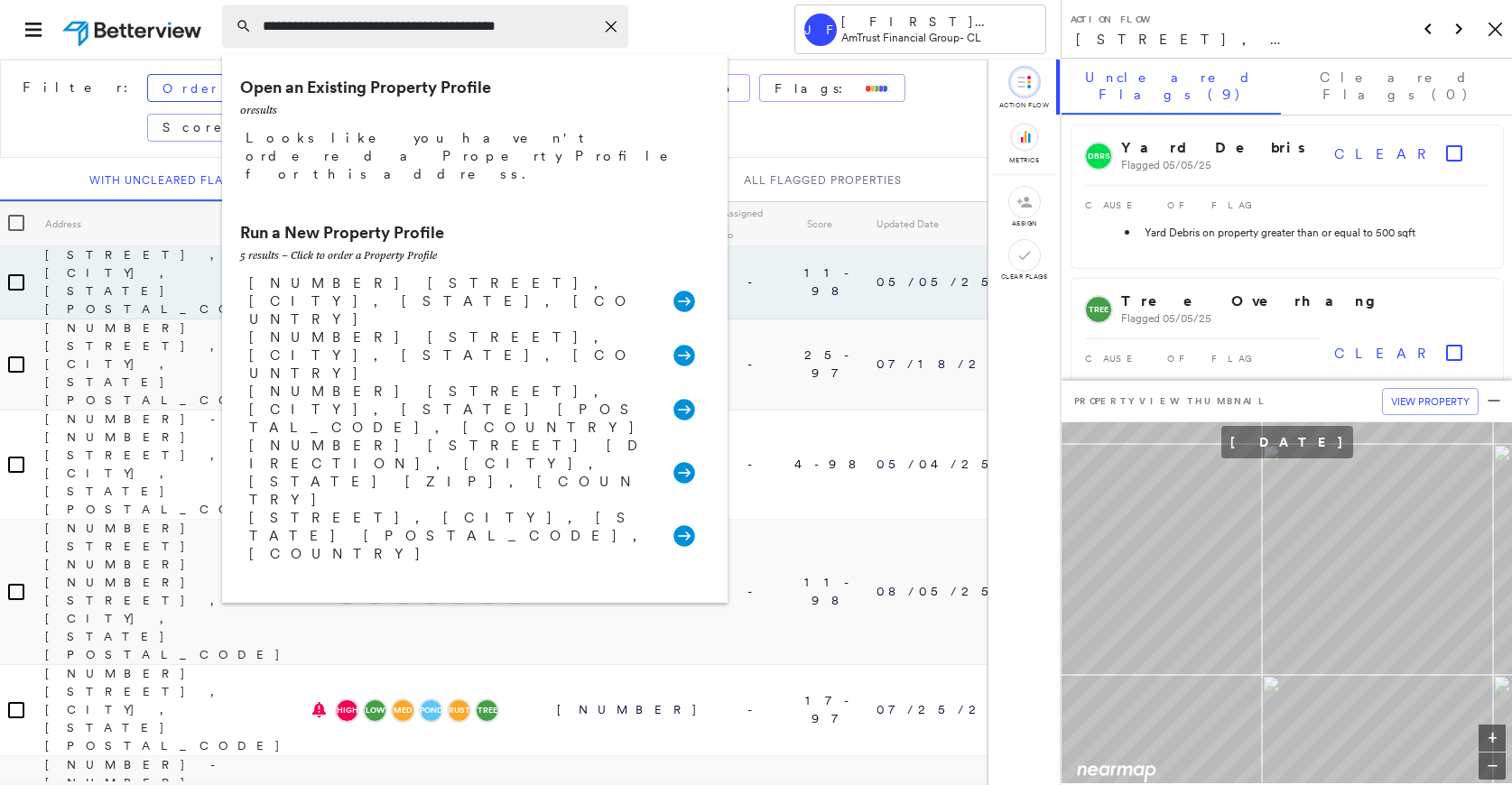 drag, startPoint x: 428, startPoint y: 26, endPoint x: 405, endPoint y: 25, distance: 23.021729 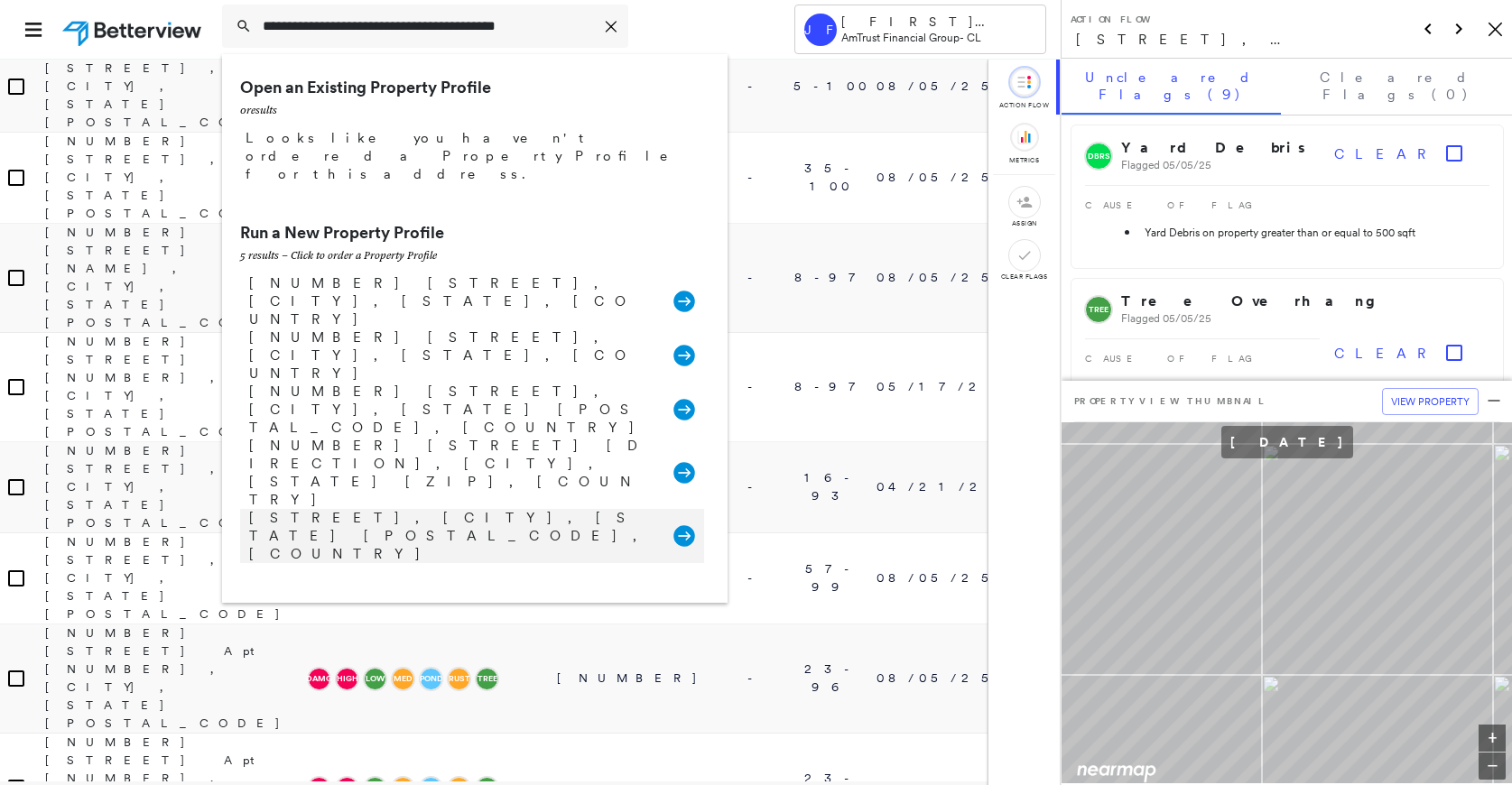 scroll, scrollTop: 1799, scrollLeft: 0, axis: vertical 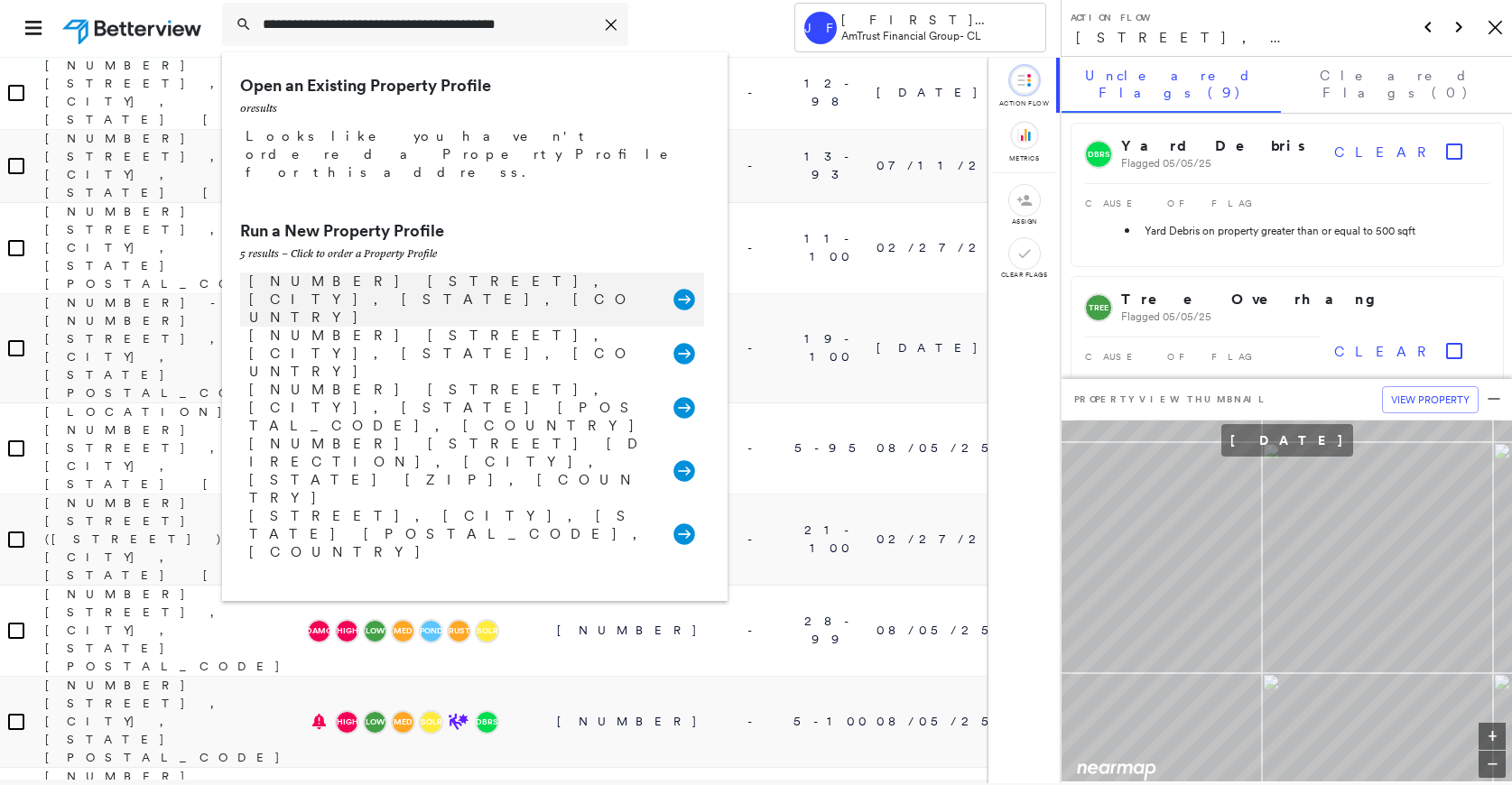 click on "[NUMBER] [STREET], [CITY], [STATE], [COUNTRY]" at bounding box center (452, 300) 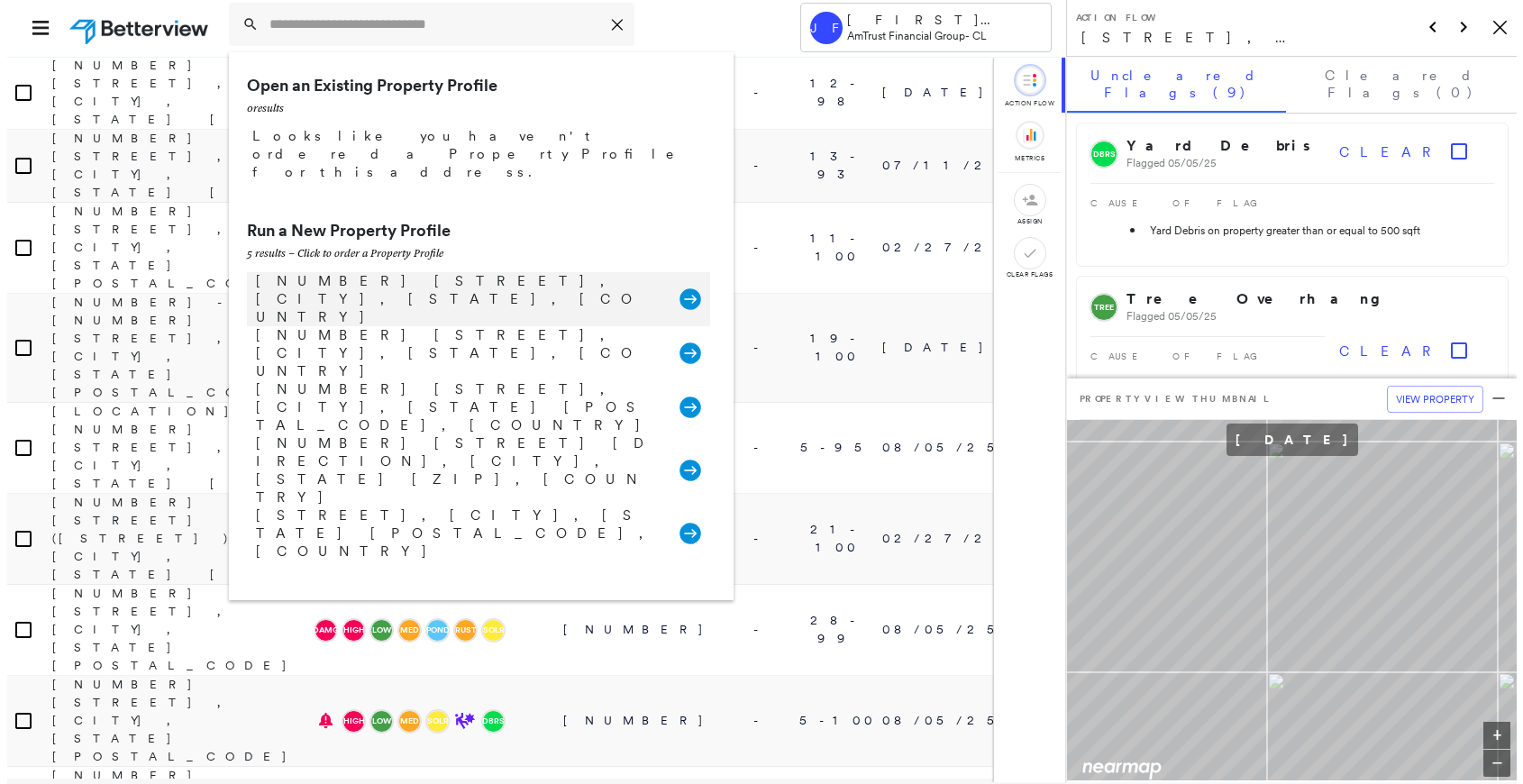scroll, scrollTop: 0, scrollLeft: 0, axis: both 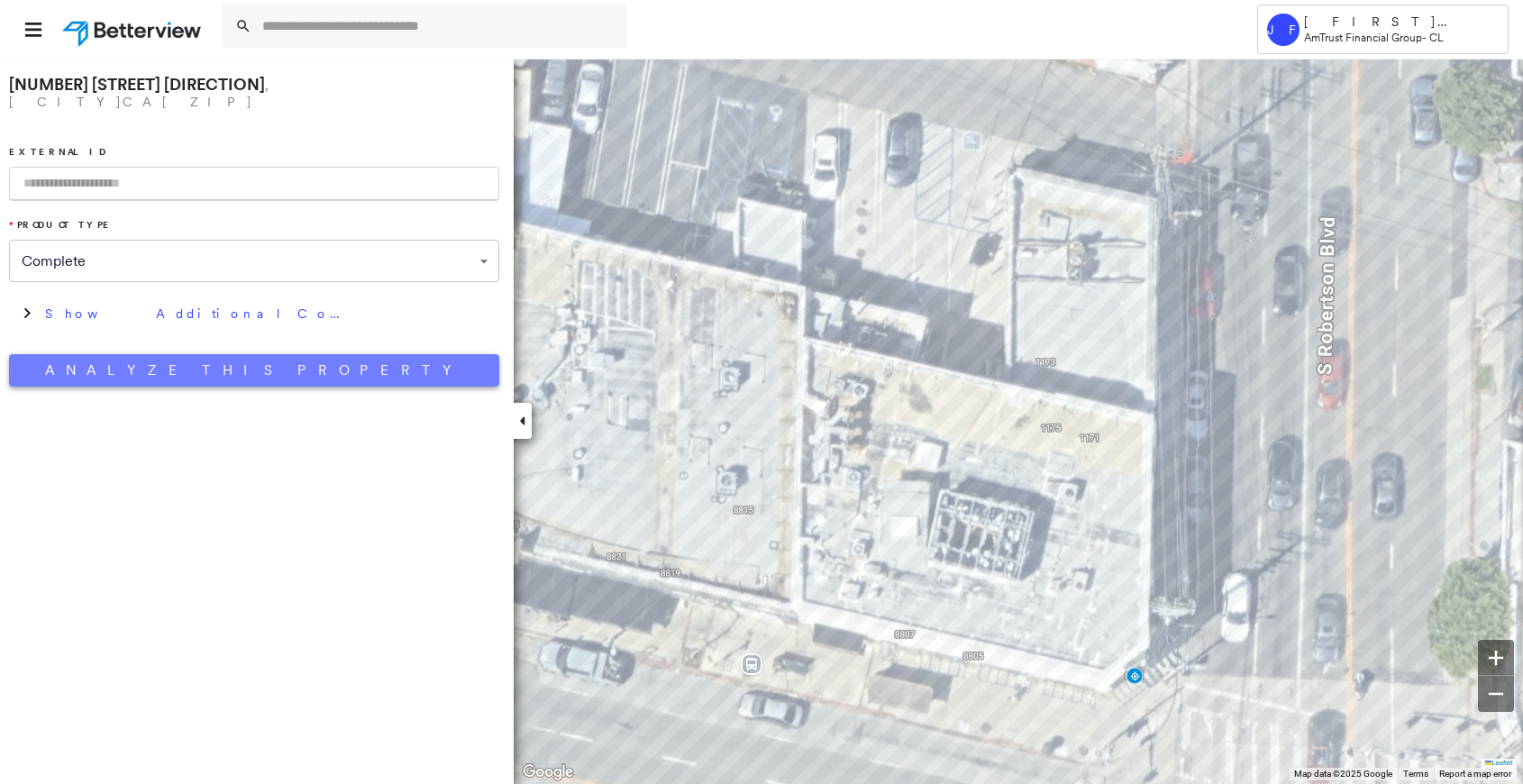 click on "Analyze This Property" at bounding box center (254, 370) 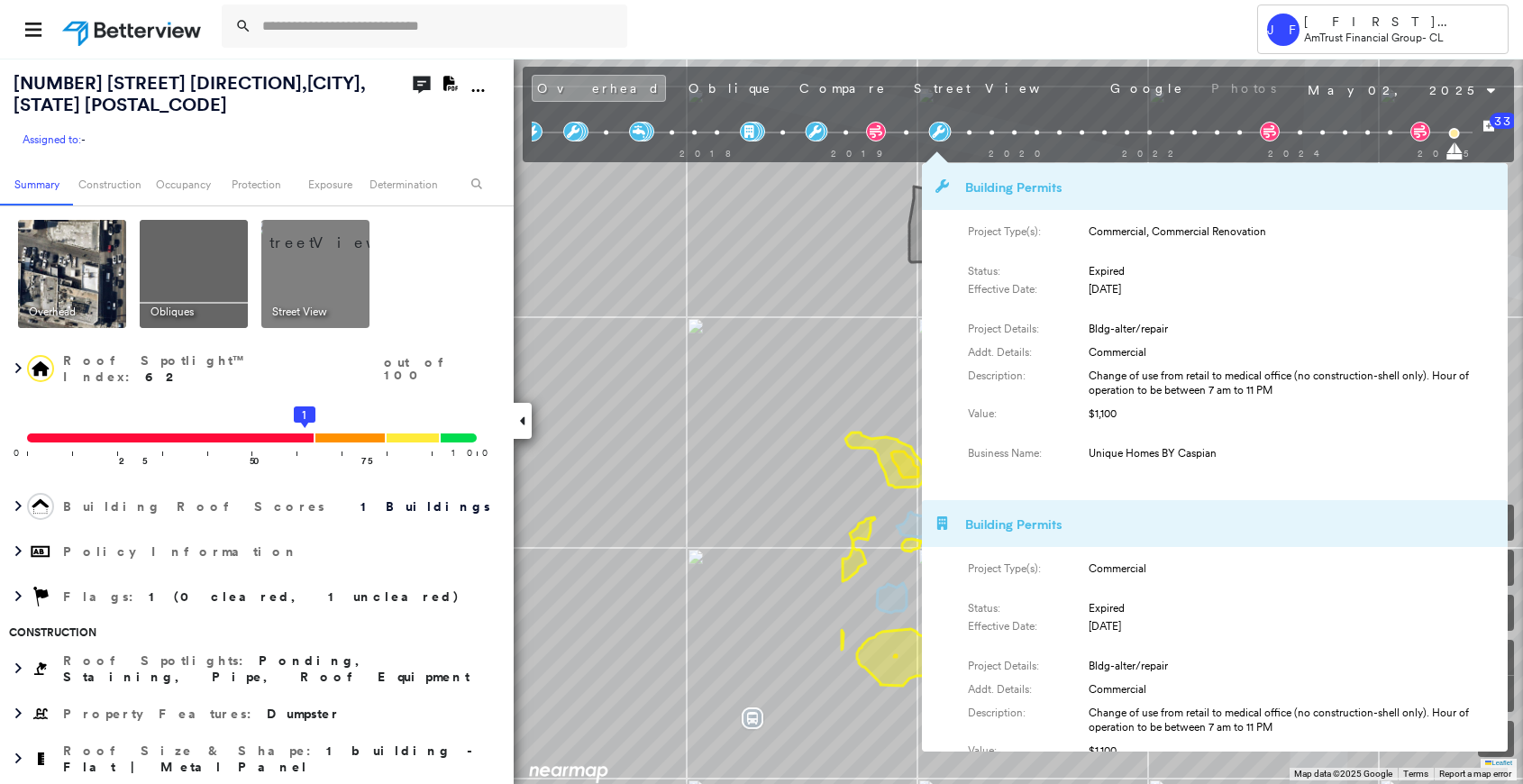 scroll, scrollTop: 86, scrollLeft: 0, axis: vertical 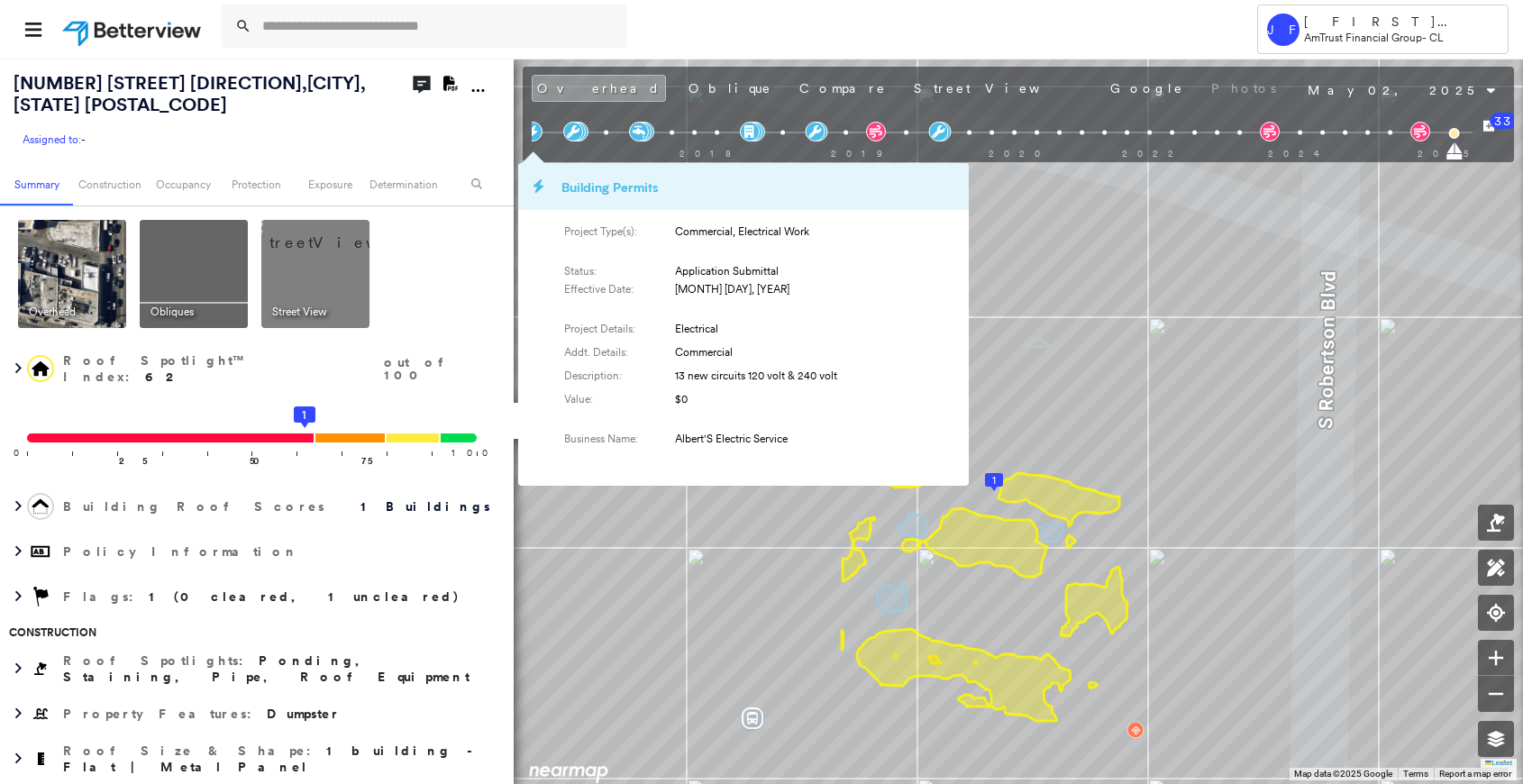 click 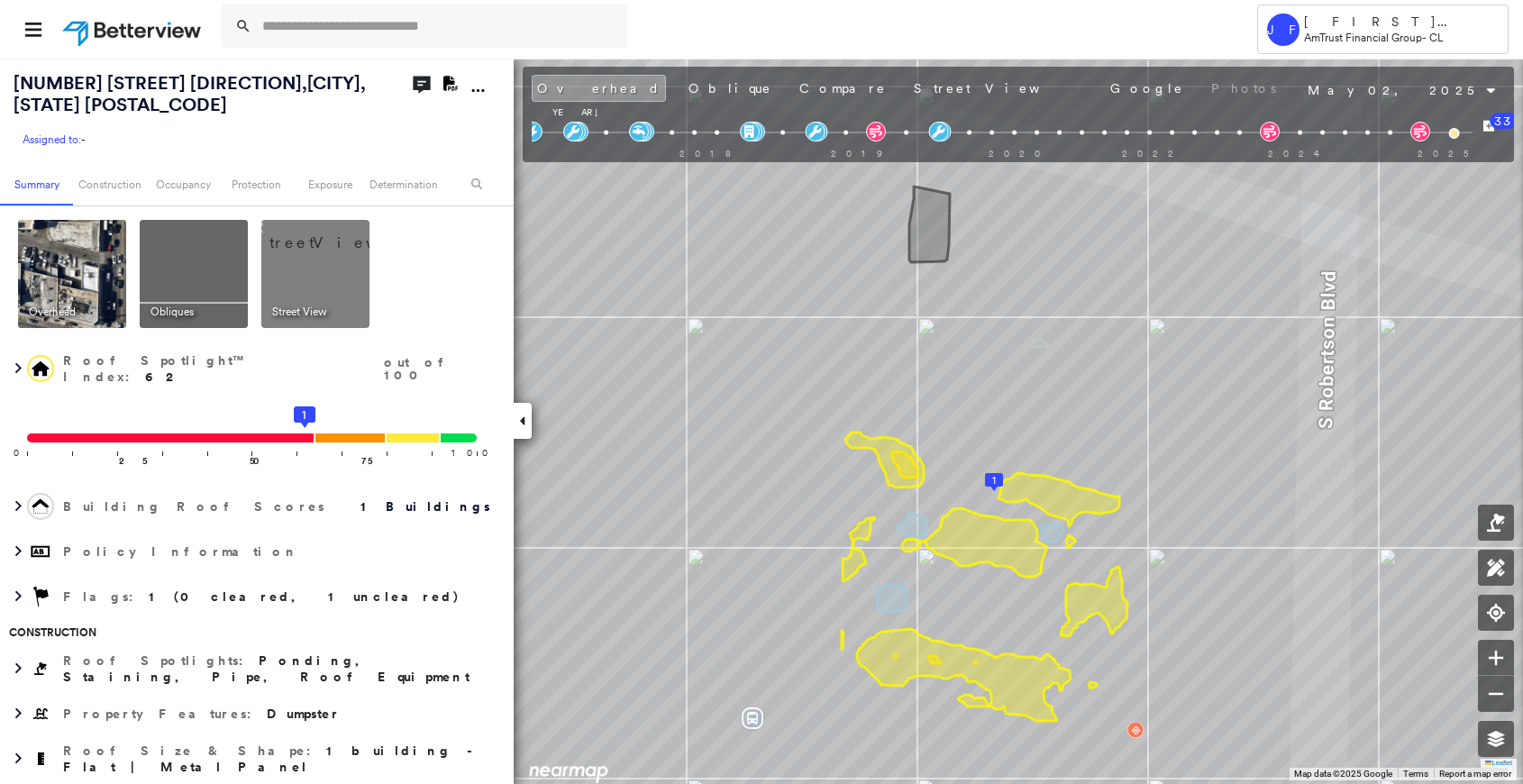 drag, startPoint x: 1456, startPoint y: 160, endPoint x: 514, endPoint y: 157, distance: 942.0048 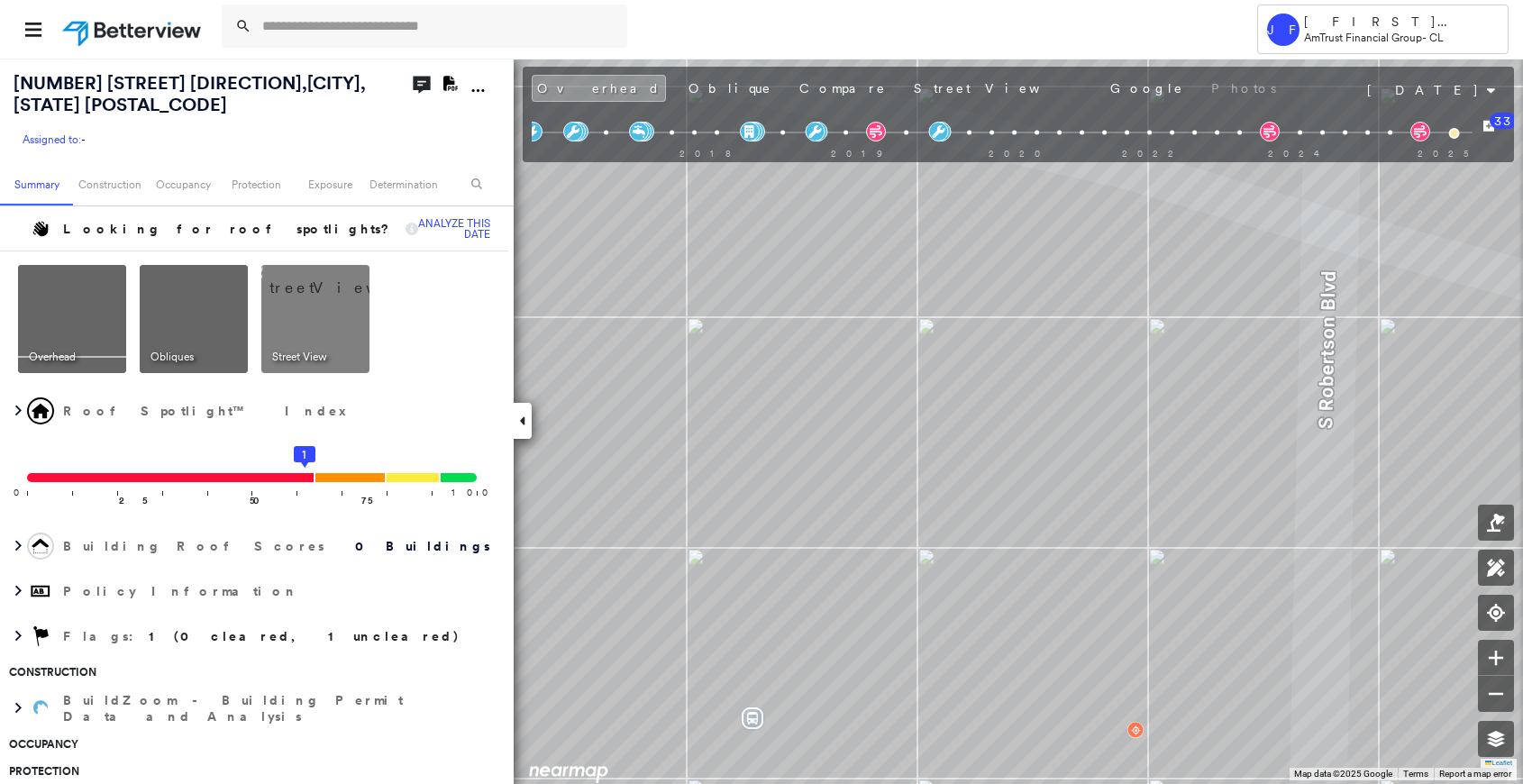 drag, startPoint x: 554, startPoint y: 132, endPoint x: 921, endPoint y: 123, distance: 367.11034 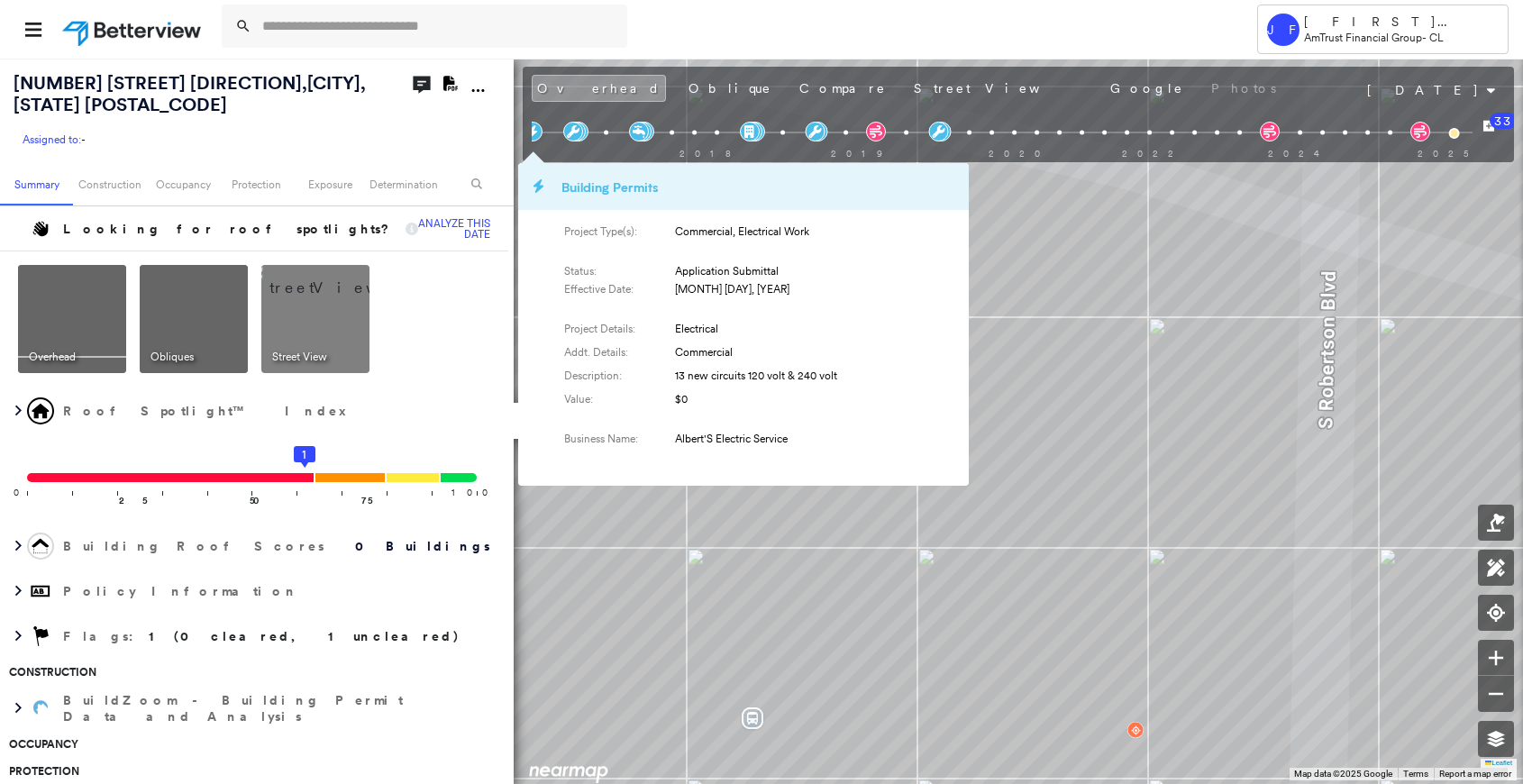 click 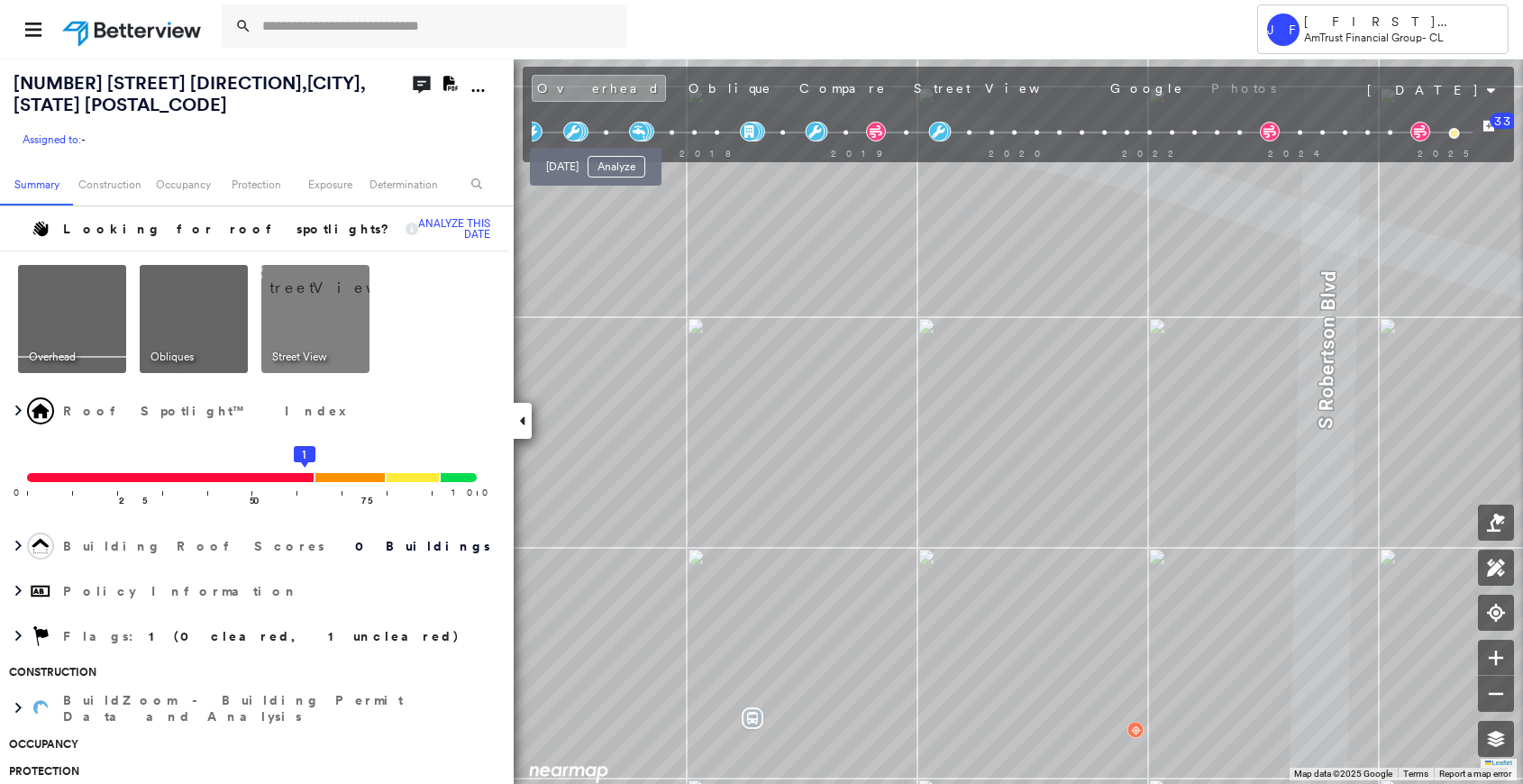 drag, startPoint x: 1455, startPoint y: 134, endPoint x: 601, endPoint y: 132, distance: 854.00234 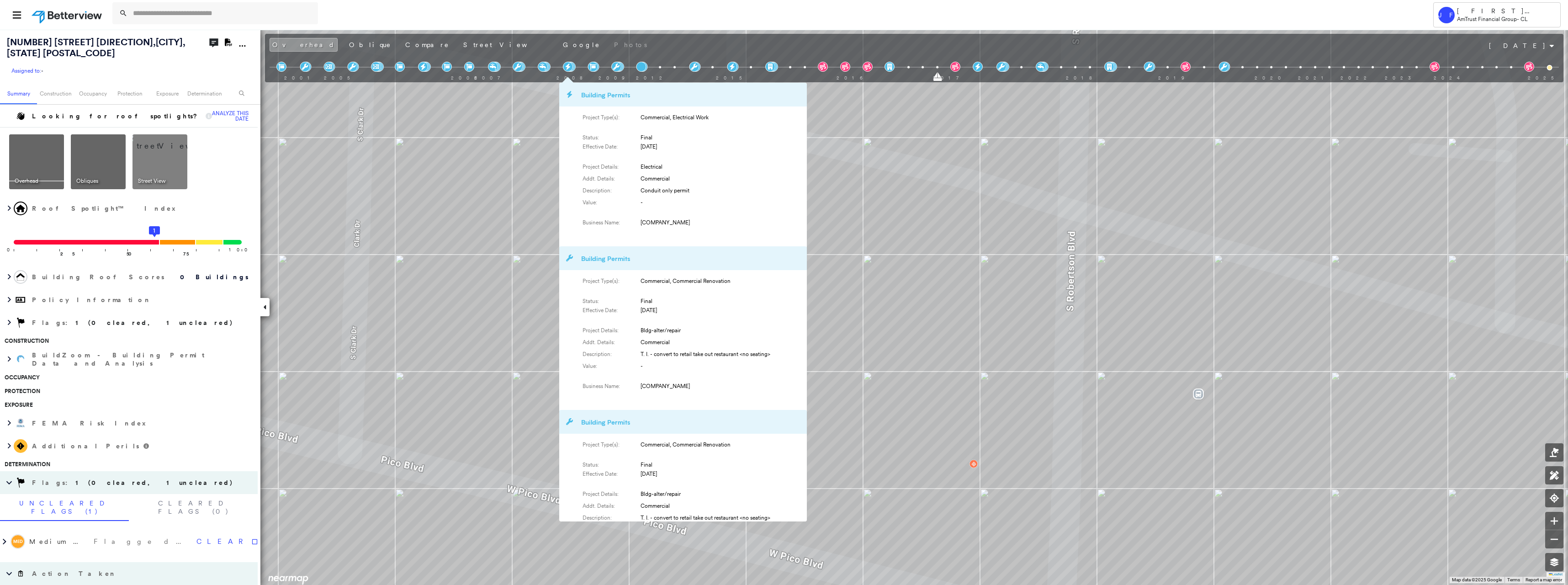 scroll, scrollTop: 52, scrollLeft: 0, axis: vertical 